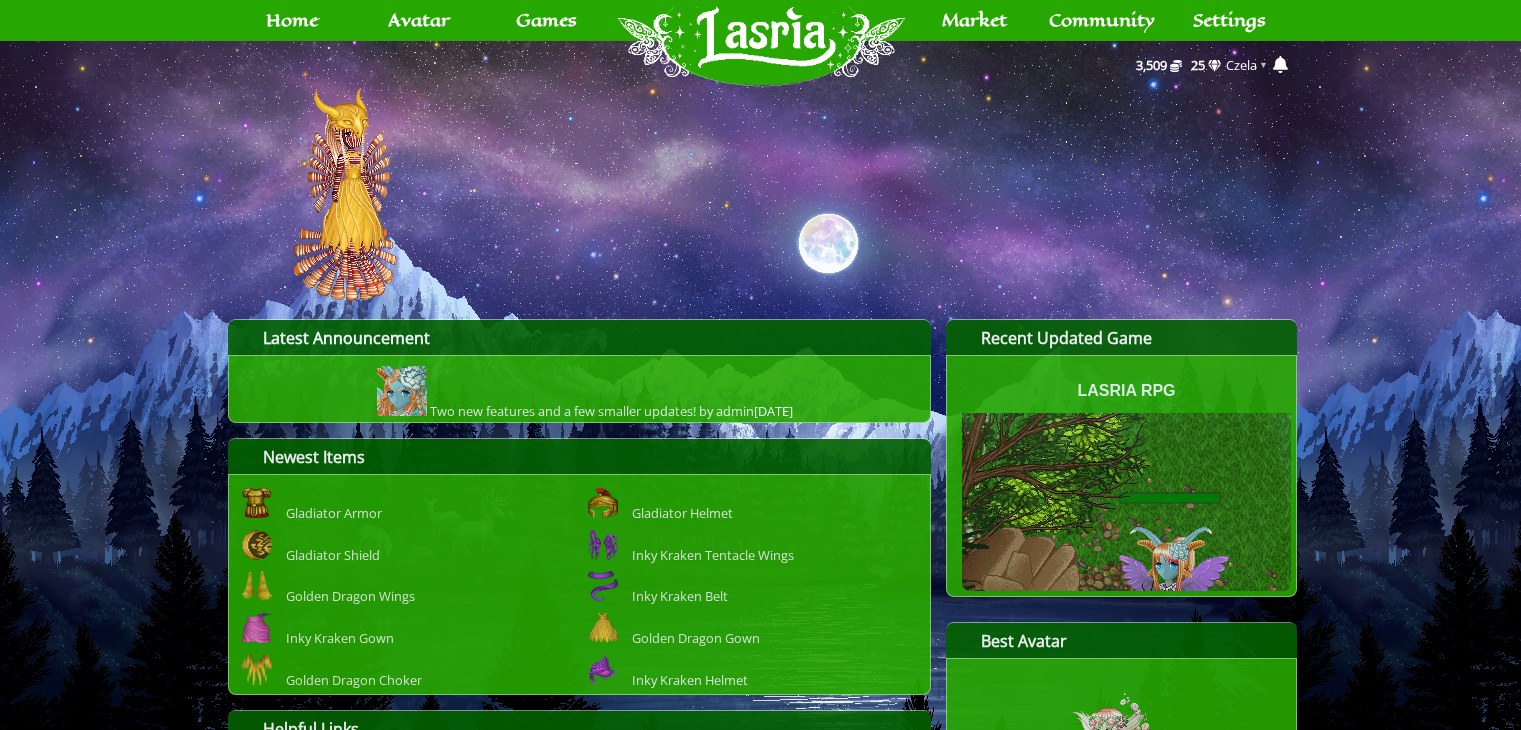 scroll, scrollTop: 0, scrollLeft: 0, axis: both 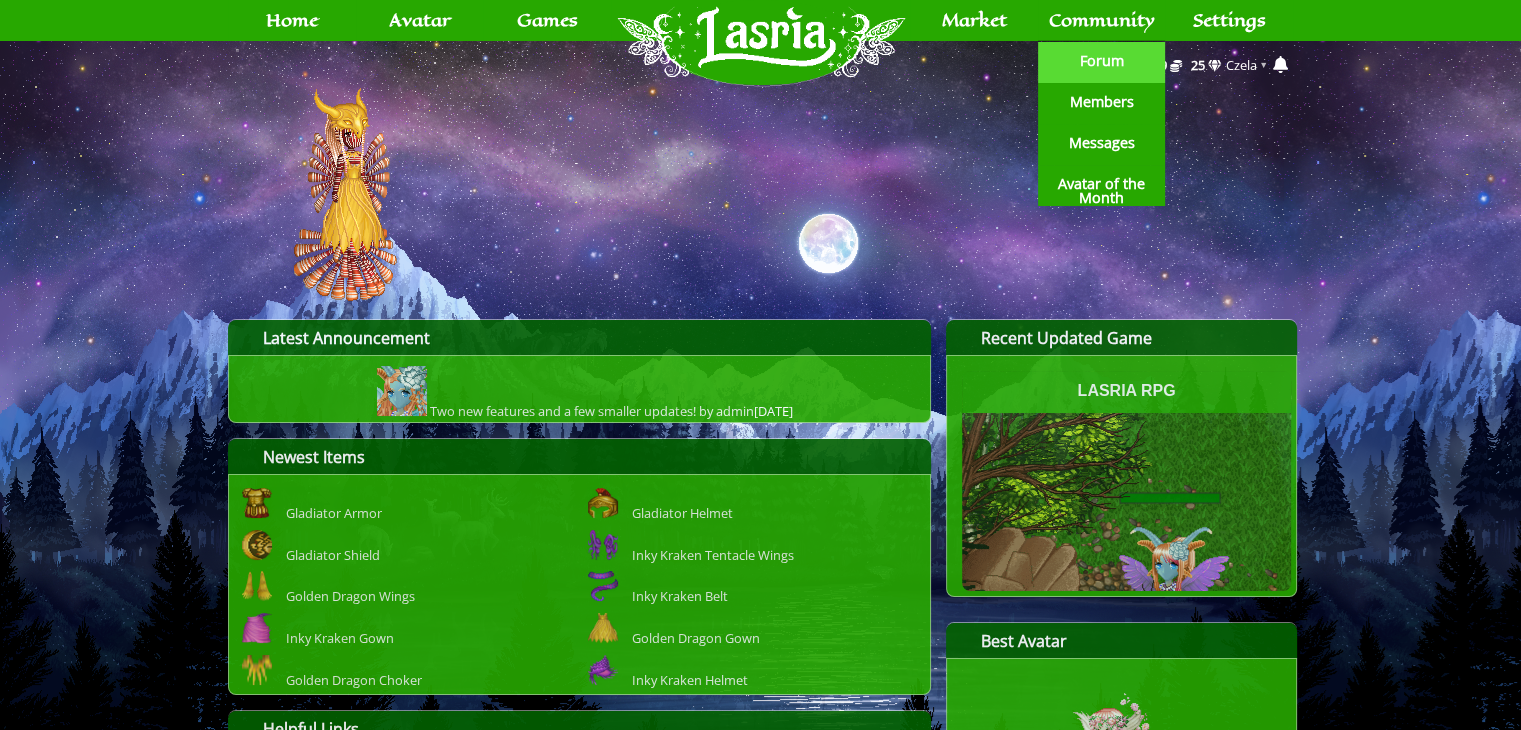 click on "Forum" at bounding box center [1102, 61] 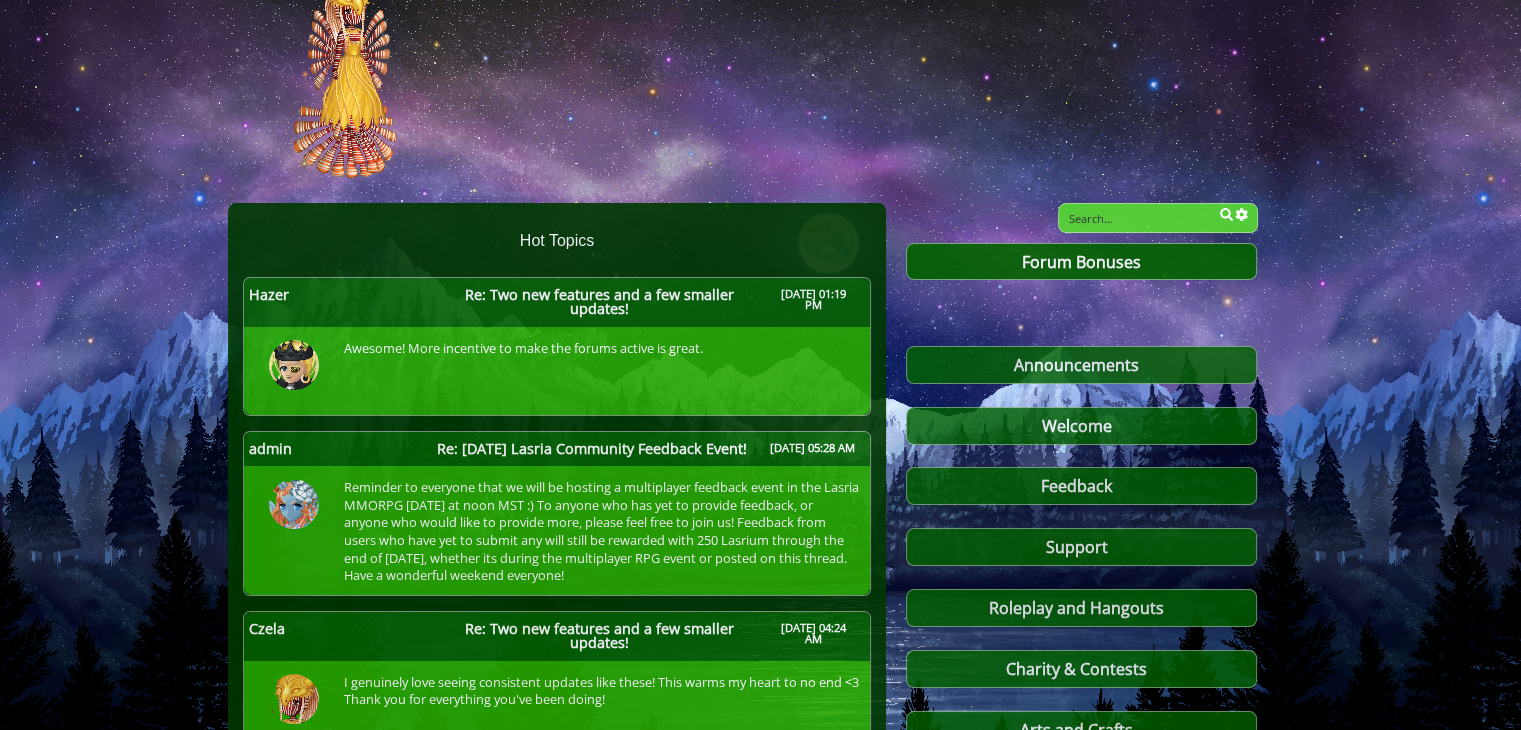 scroll, scrollTop: 122, scrollLeft: 0, axis: vertical 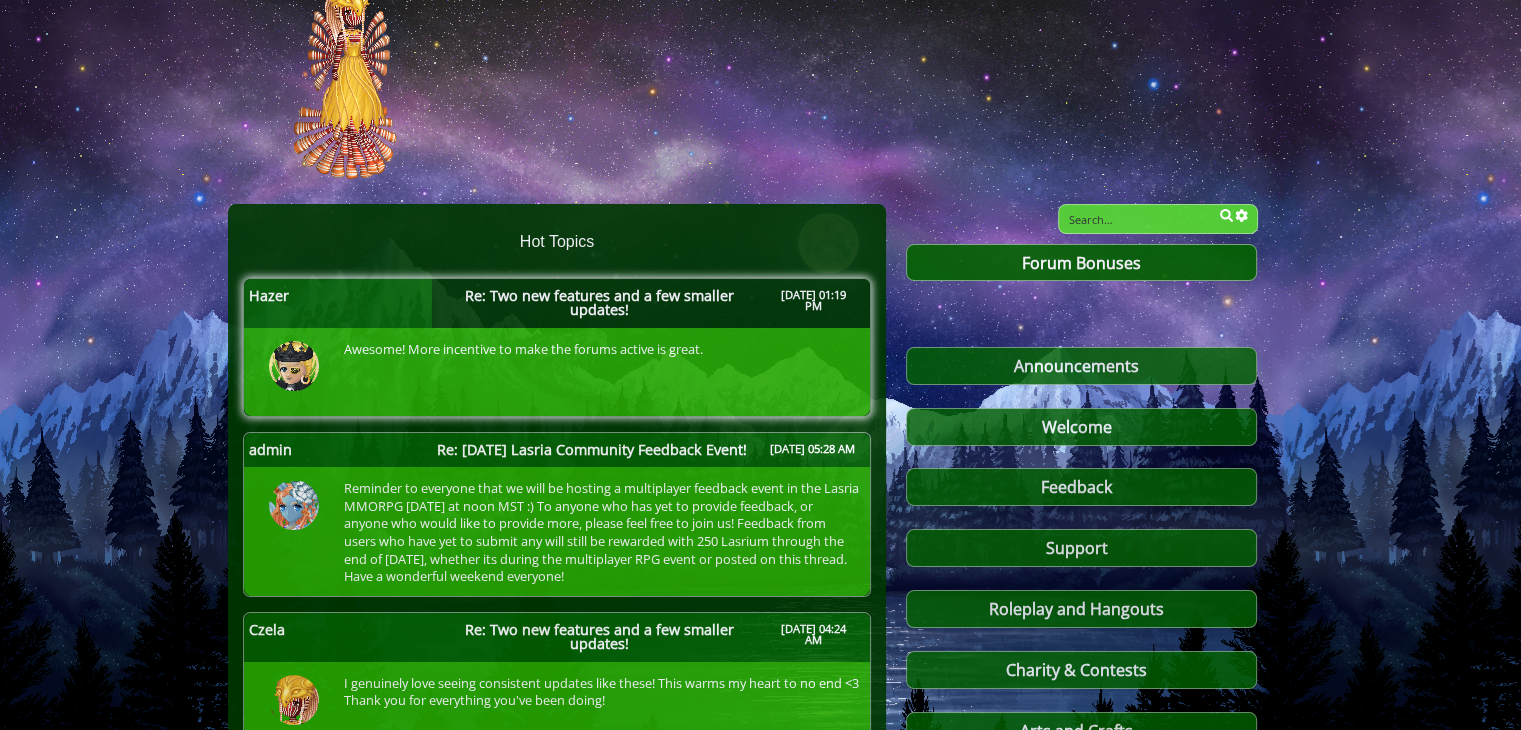 click on "Re: Two new features and a few smaller updates!" at bounding box center (599, 303) 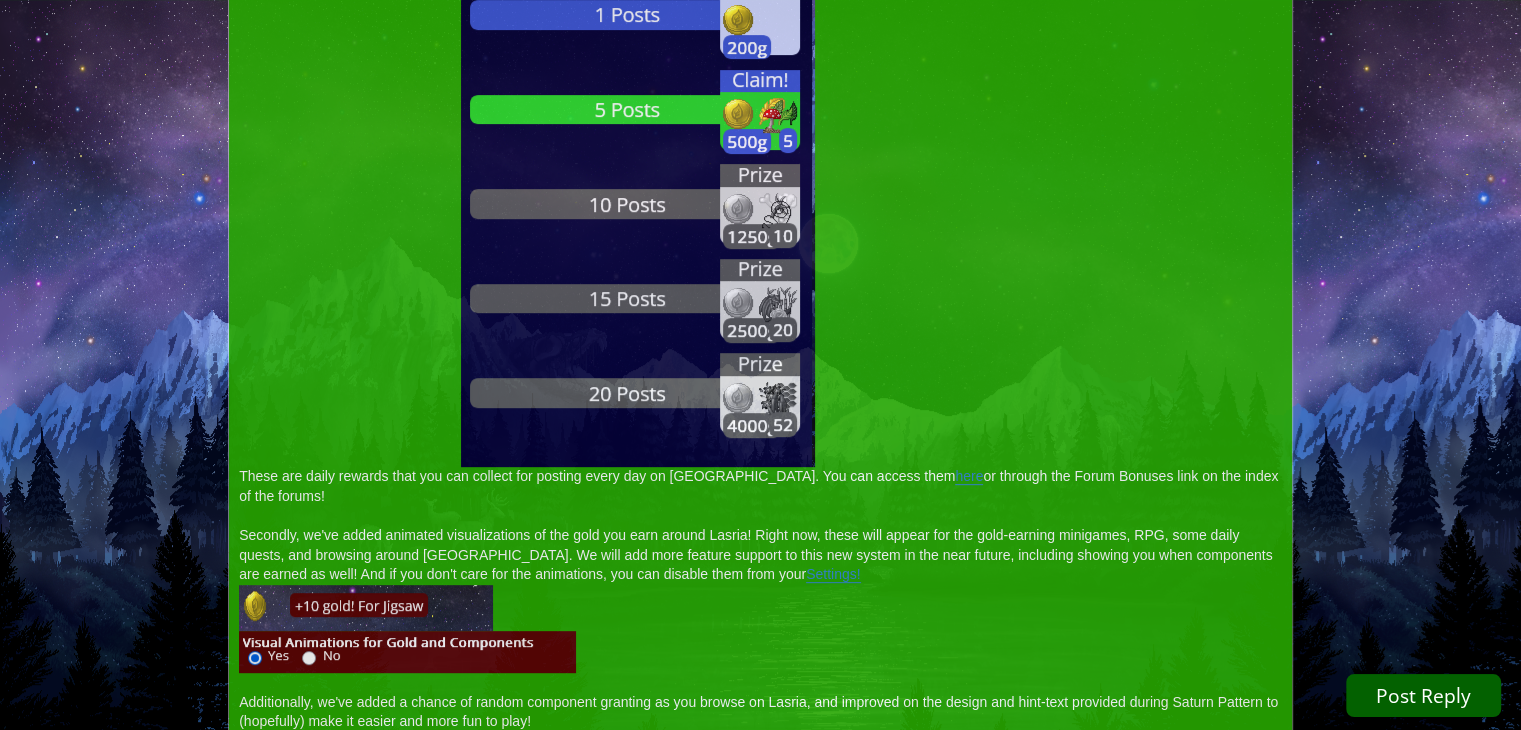 scroll, scrollTop: 0, scrollLeft: 0, axis: both 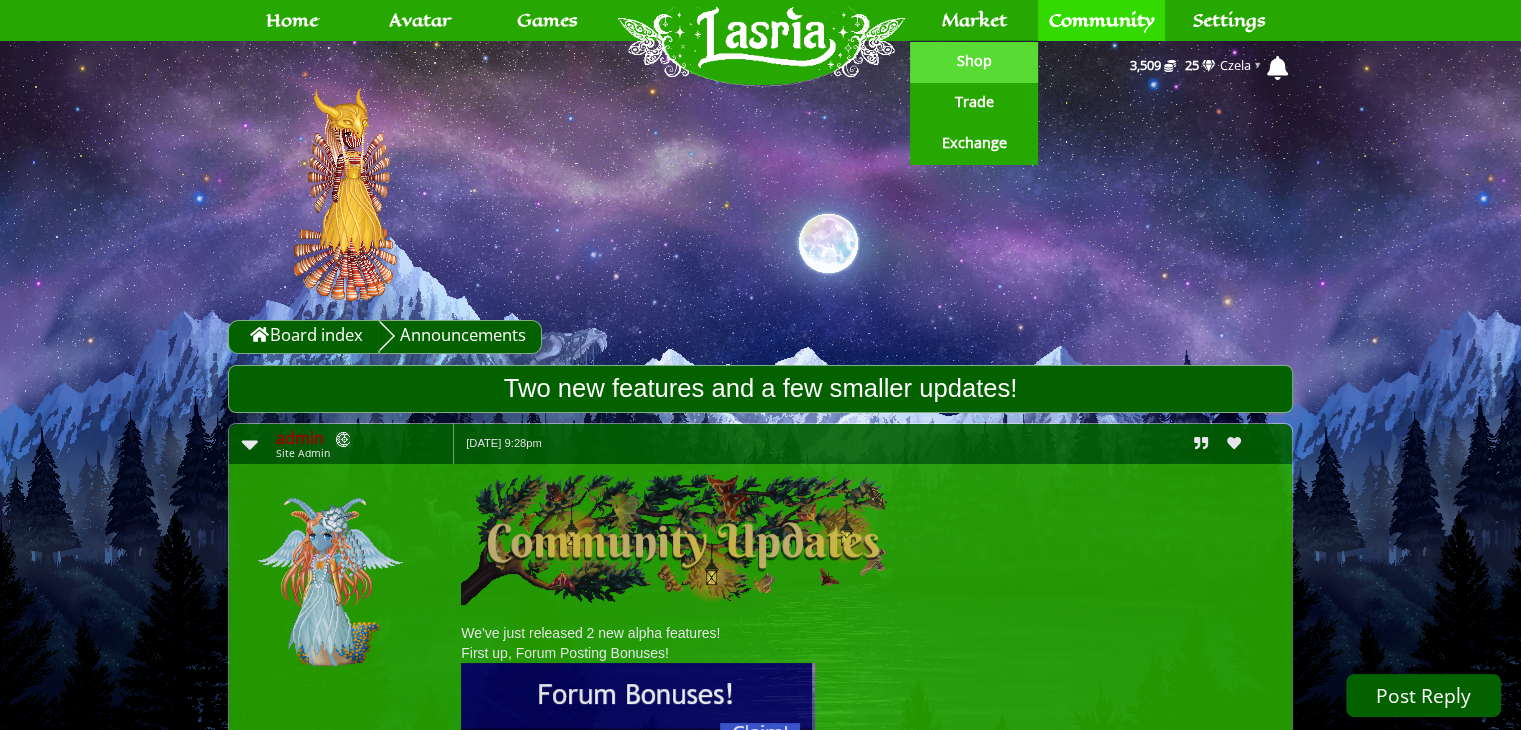 click on "Shop" at bounding box center (974, 62) 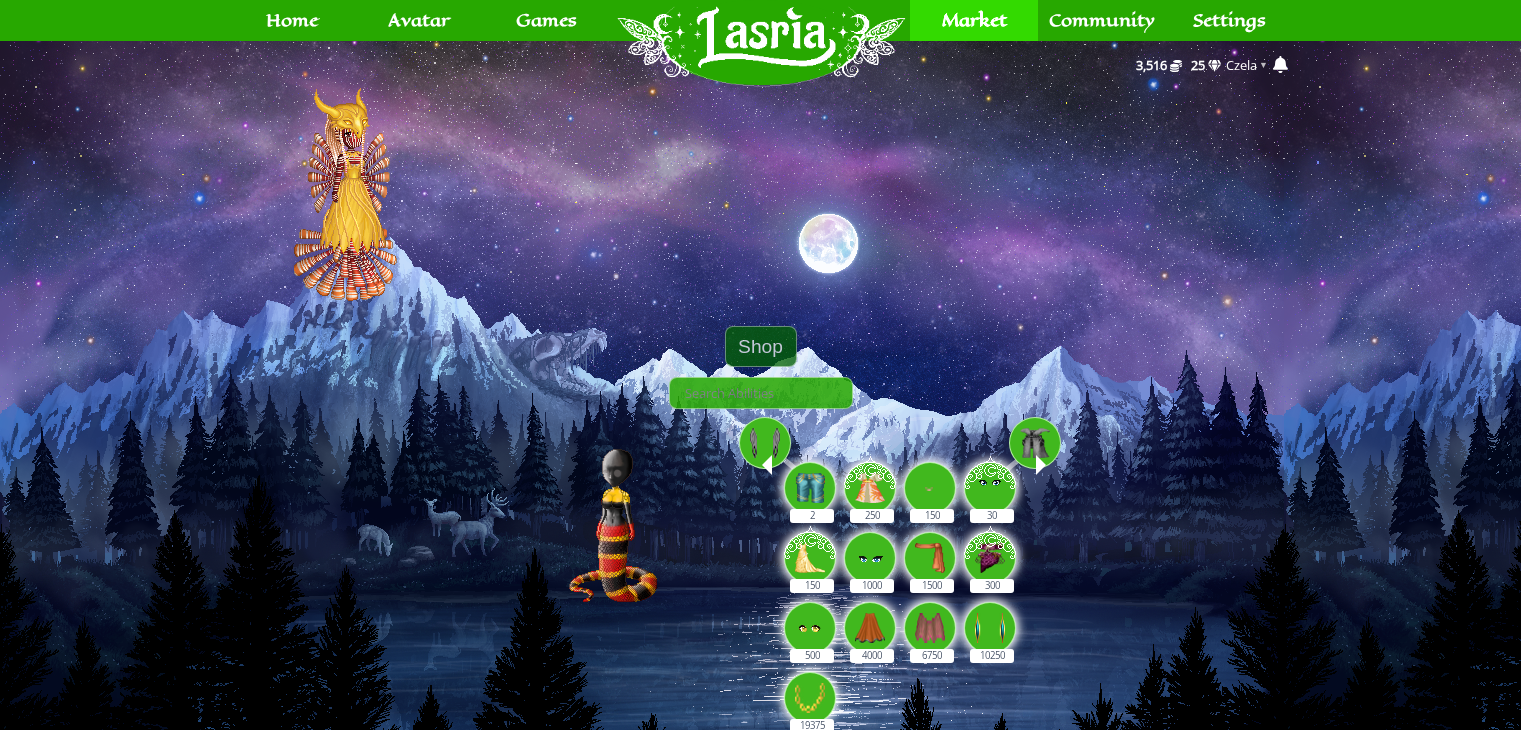 scroll, scrollTop: 0, scrollLeft: 0, axis: both 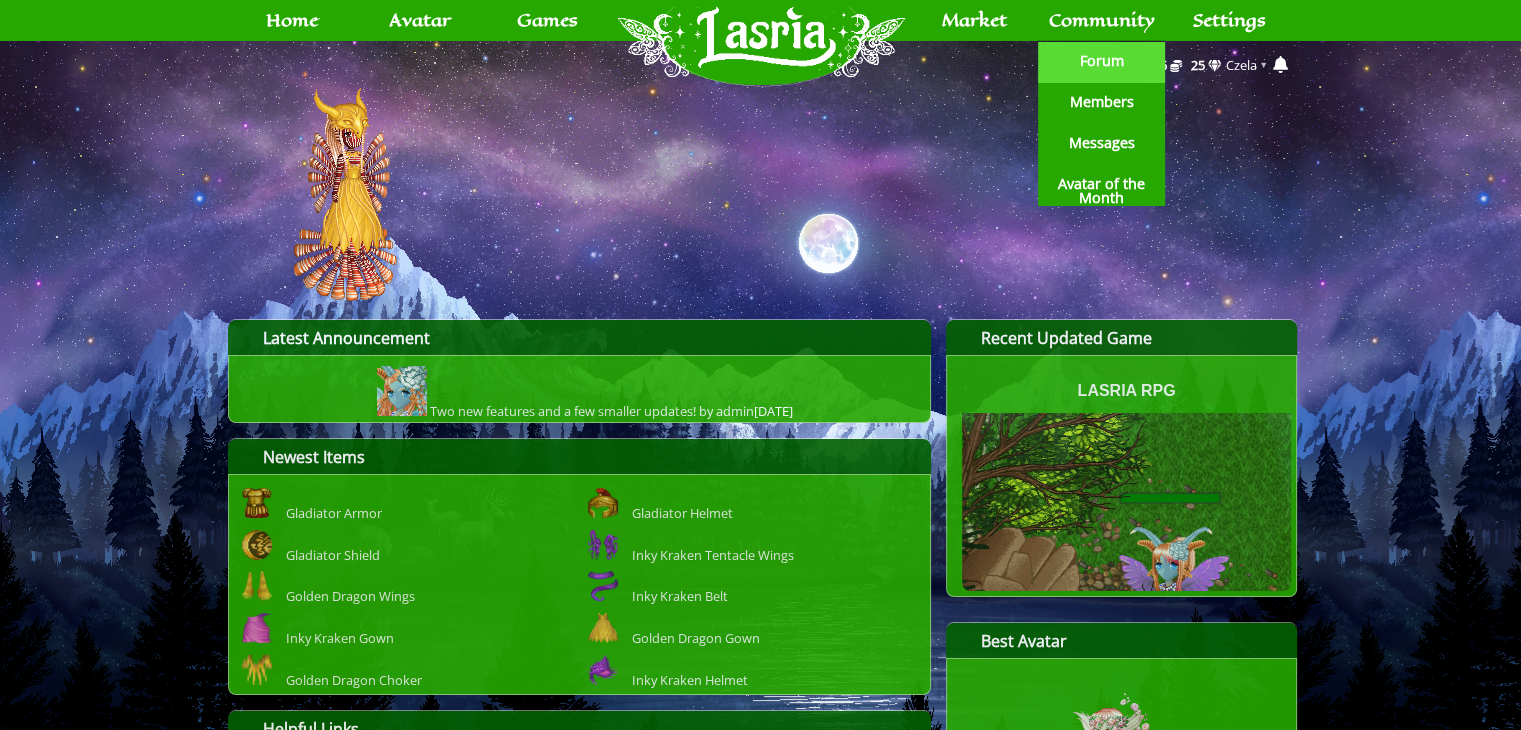 click on "Forum" at bounding box center [1102, 61] 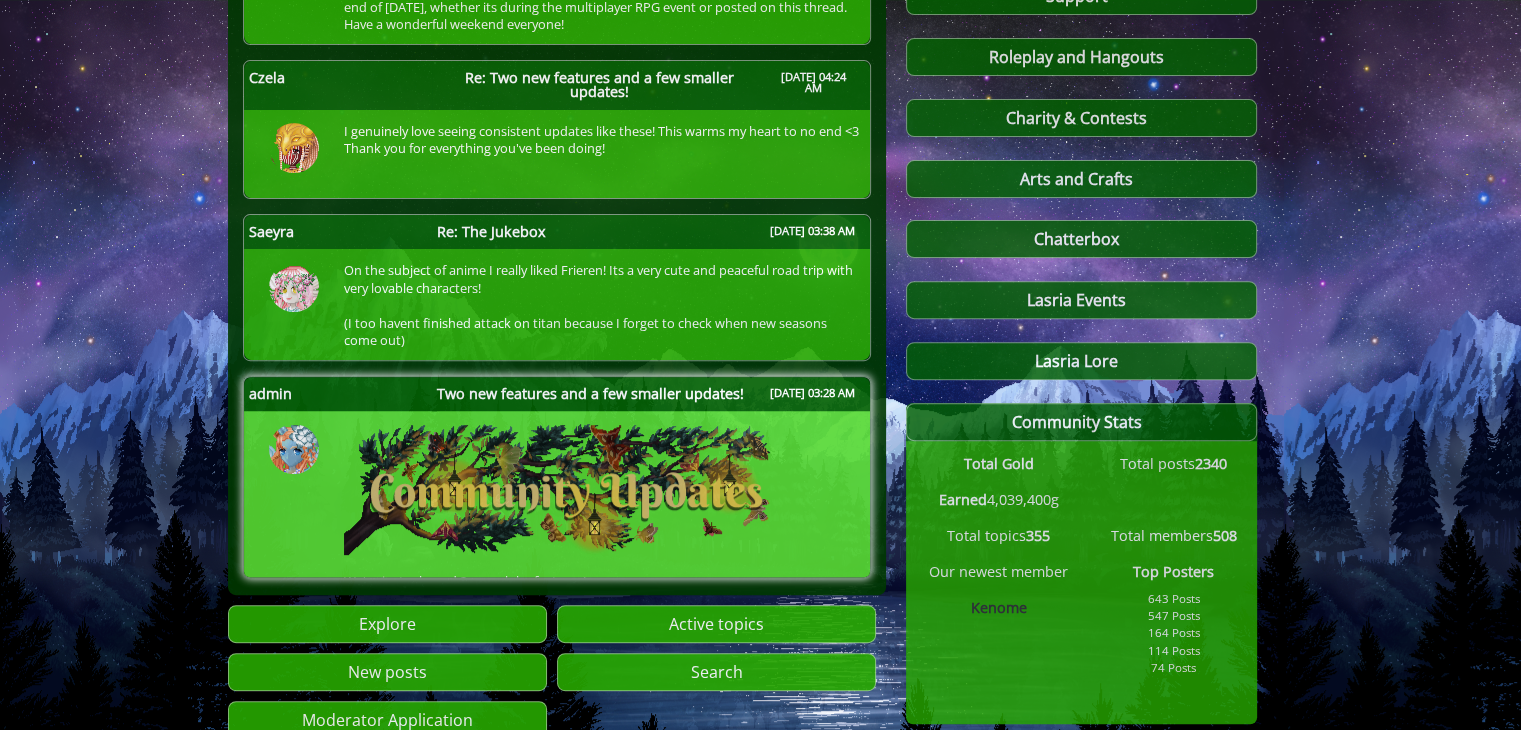 scroll, scrollTop: 274, scrollLeft: 0, axis: vertical 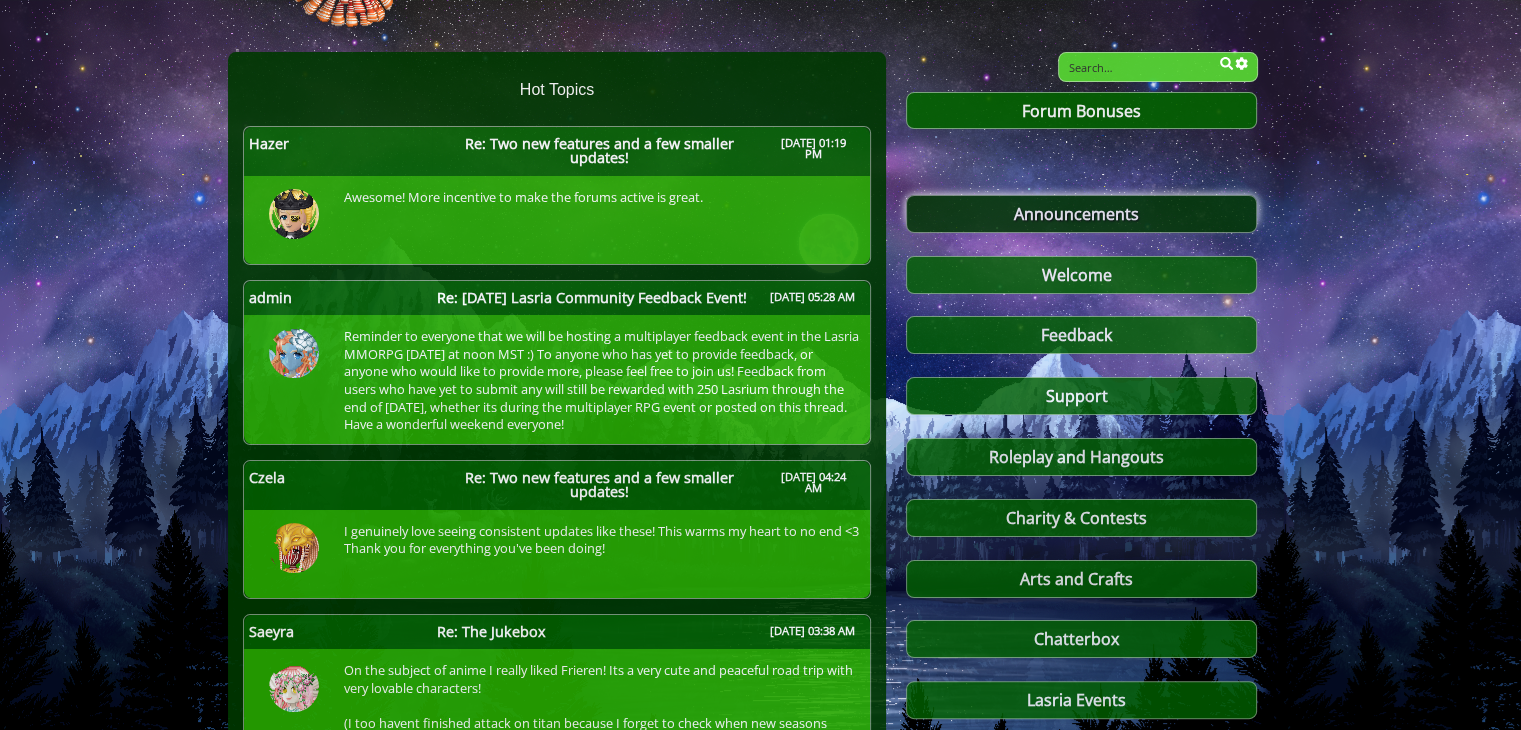 click on "Announcements" at bounding box center (1081, 214) 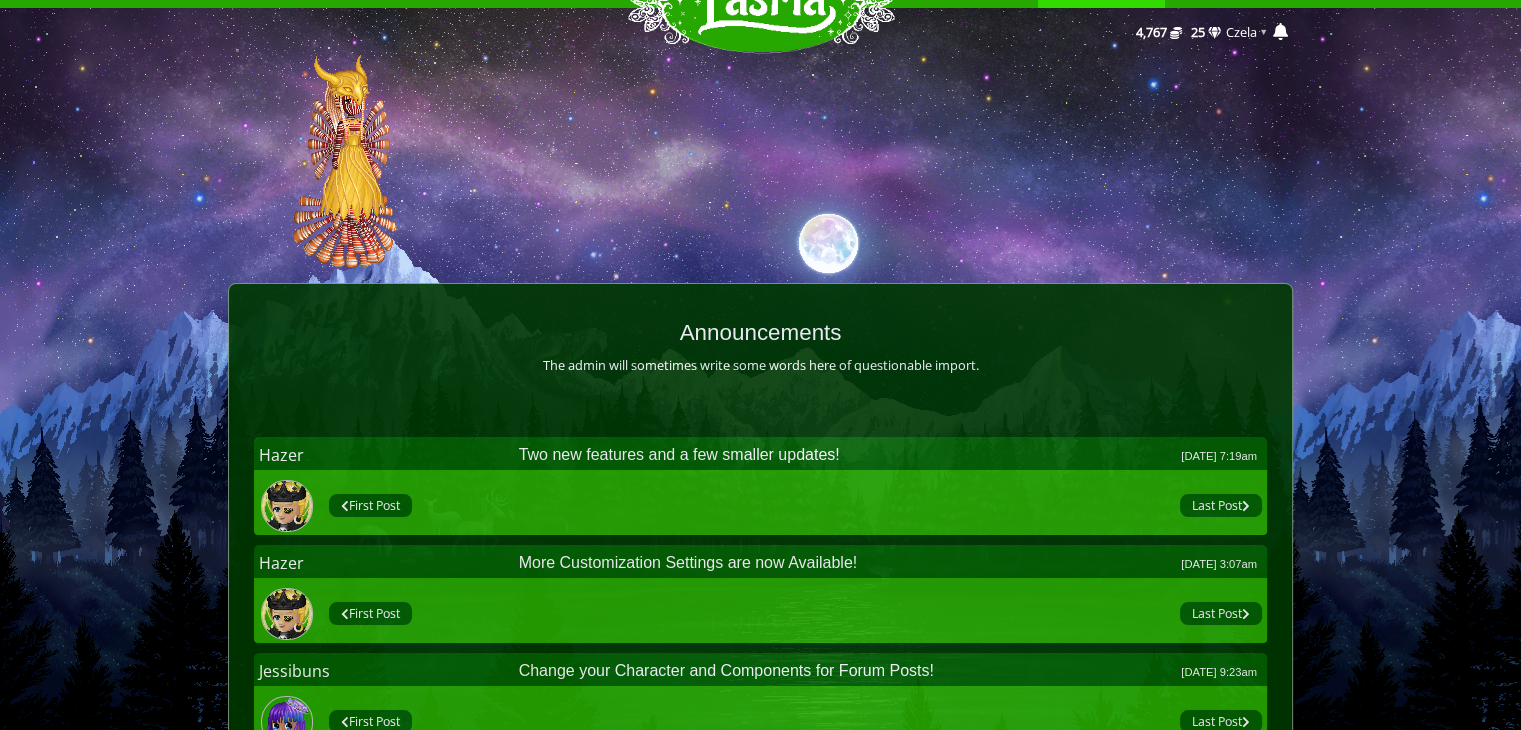 scroll, scrollTop: 0, scrollLeft: 0, axis: both 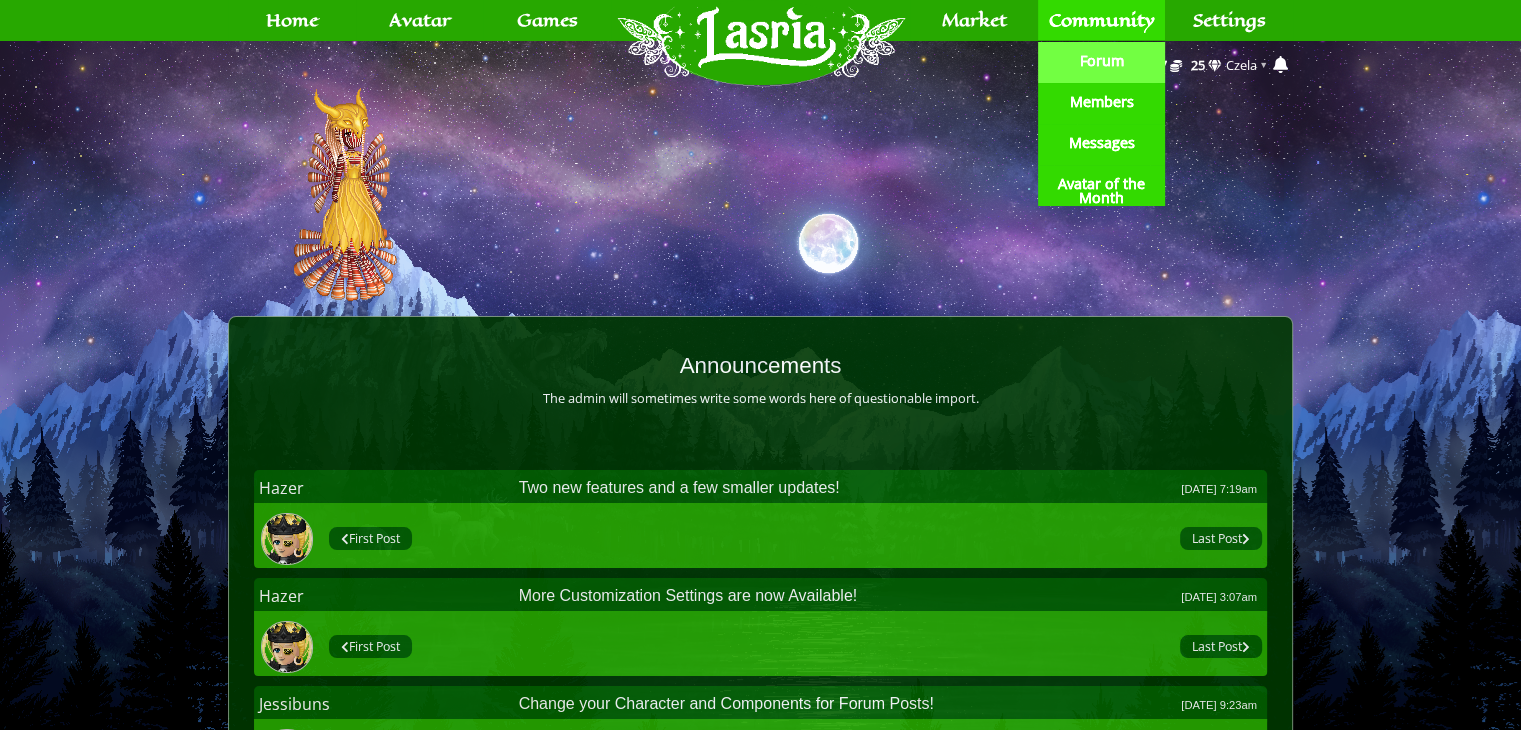 click on "Forum" at bounding box center [1102, 61] 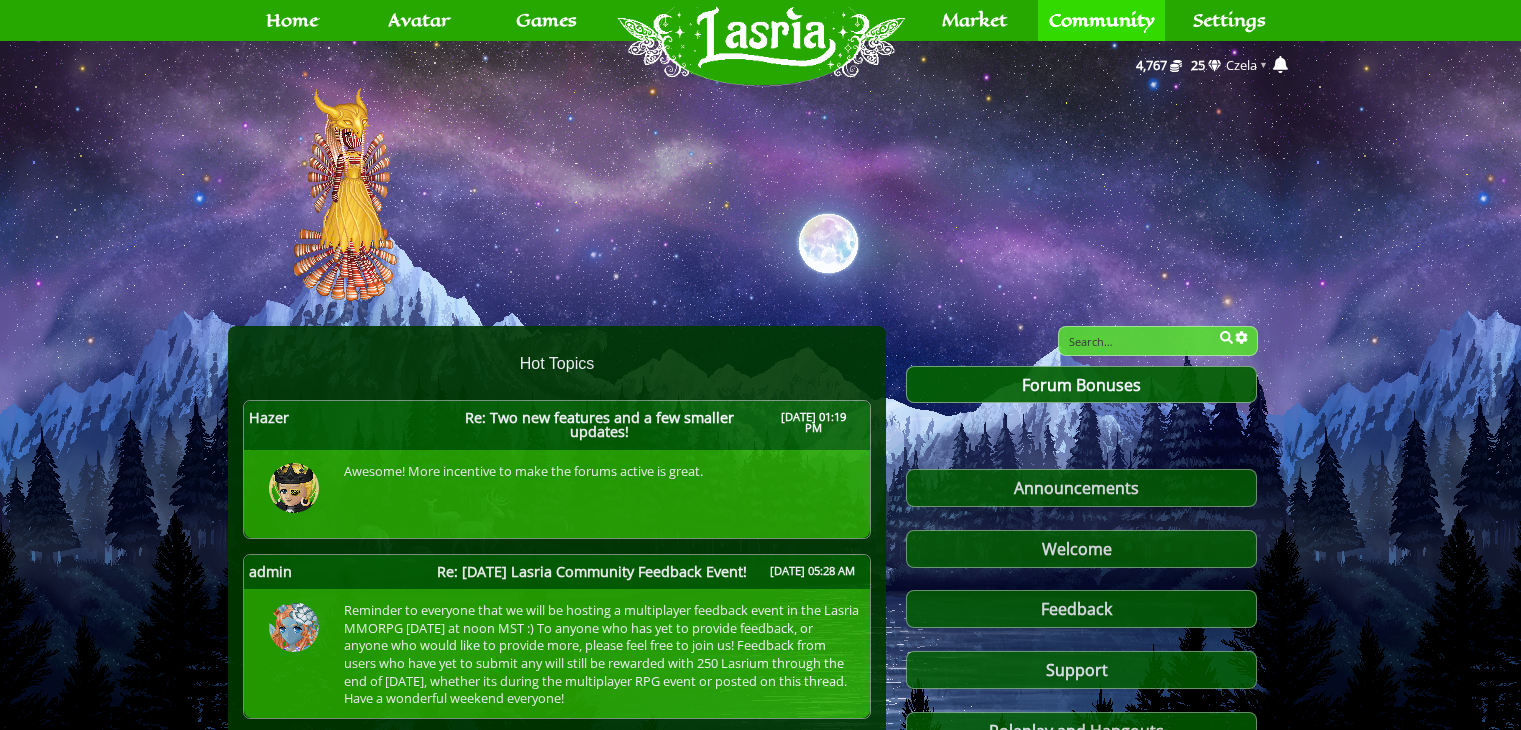 scroll, scrollTop: 0, scrollLeft: 0, axis: both 